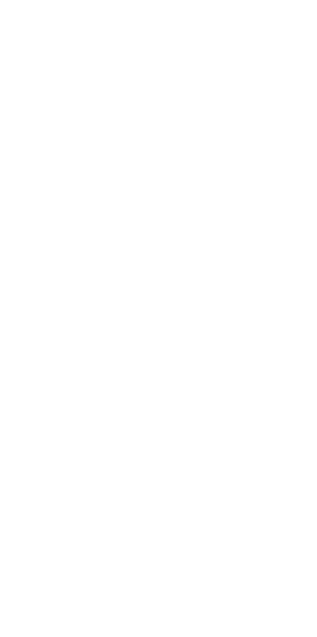 scroll, scrollTop: 0, scrollLeft: 0, axis: both 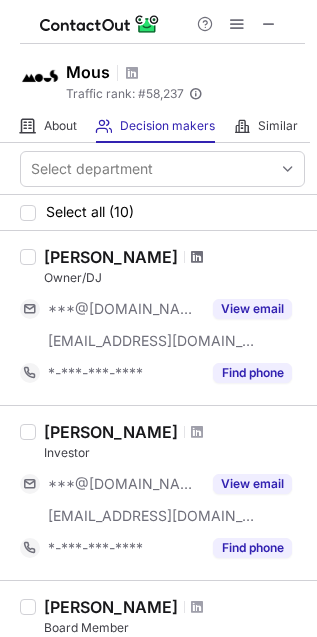 click at bounding box center [197, 257] 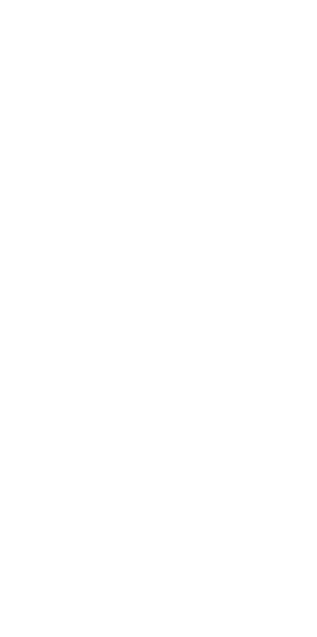 scroll, scrollTop: 0, scrollLeft: 0, axis: both 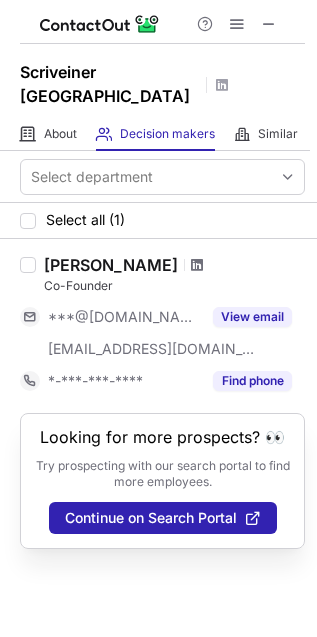 click at bounding box center [197, 265] 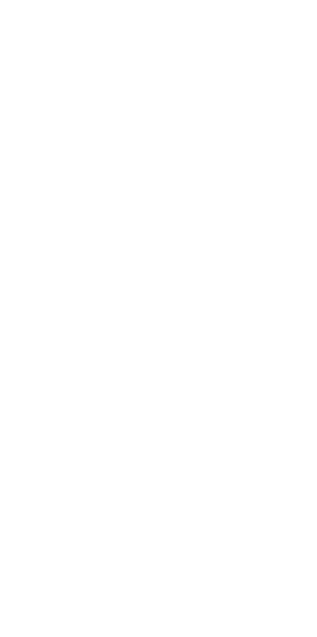 scroll, scrollTop: 0, scrollLeft: 0, axis: both 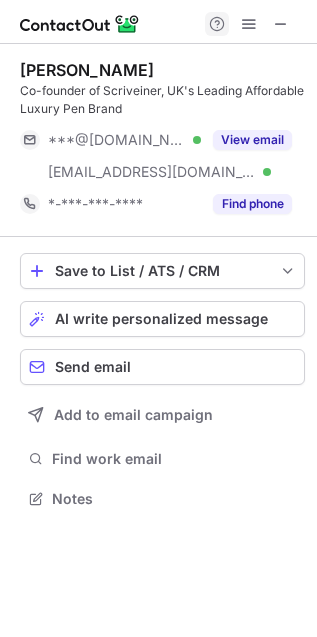 drag, startPoint x: 279, startPoint y: 20, endPoint x: 228, endPoint y: 21, distance: 51.009804 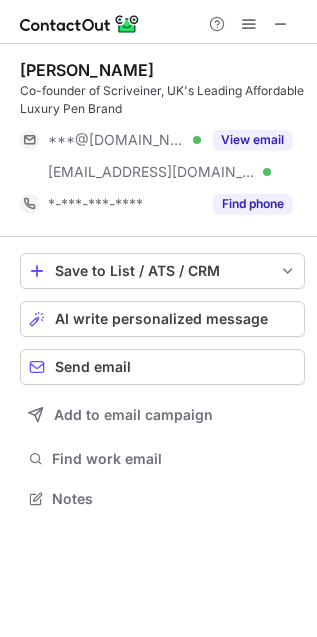 type 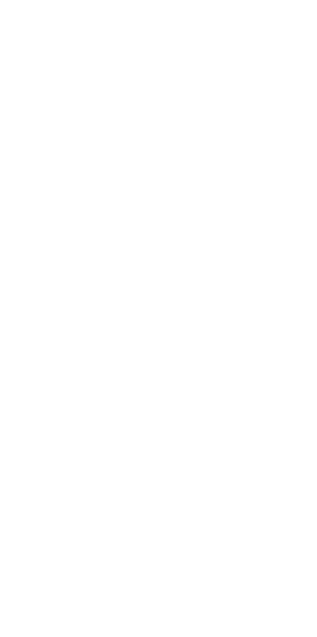 scroll, scrollTop: 0, scrollLeft: 0, axis: both 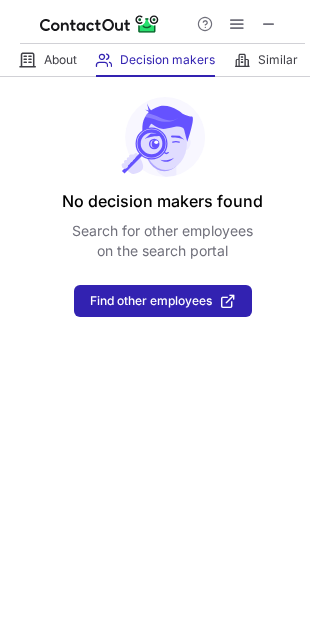 click at bounding box center [237, 24] 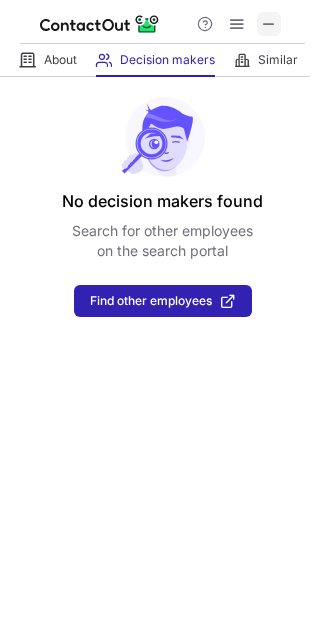 click at bounding box center [269, 24] 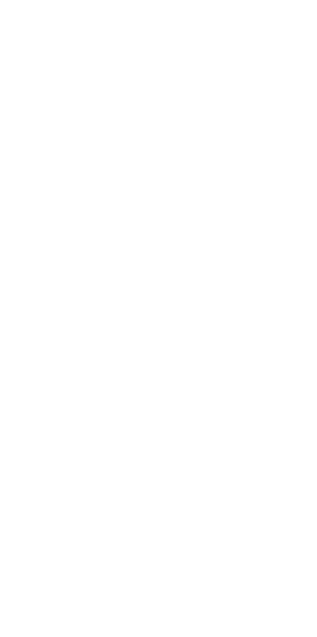 scroll, scrollTop: 0, scrollLeft: 0, axis: both 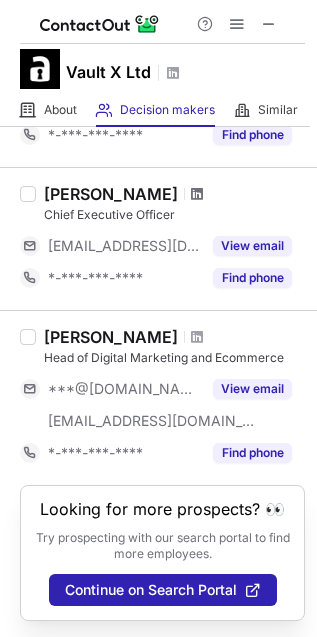 click at bounding box center [197, 194] 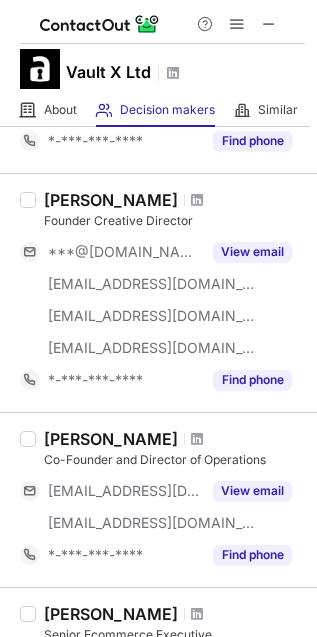 scroll, scrollTop: 222, scrollLeft: 0, axis: vertical 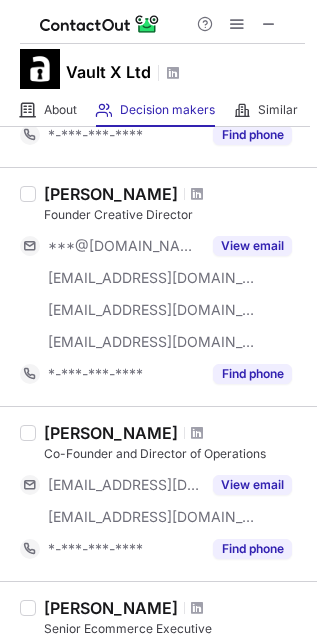 click at bounding box center (197, 433) 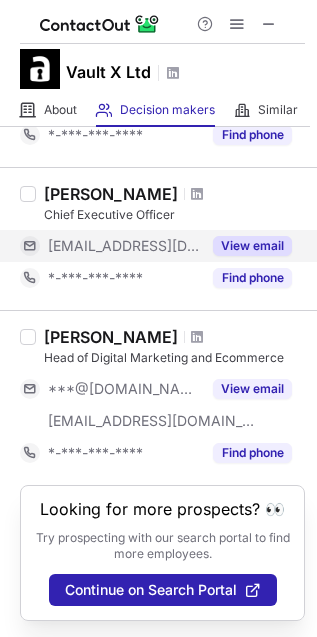 click on "View email" at bounding box center (252, 246) 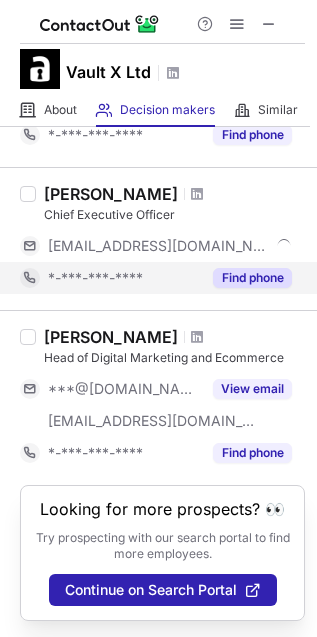 click on "Find phone" at bounding box center (246, 278) 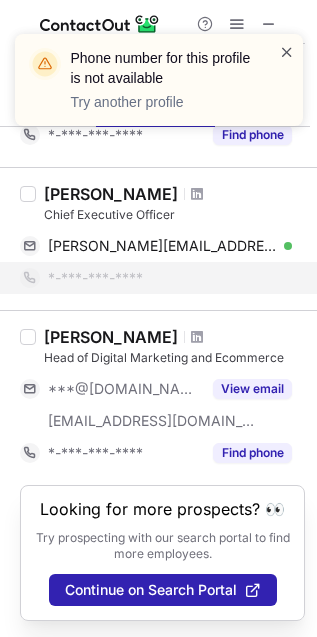 click at bounding box center (287, 52) 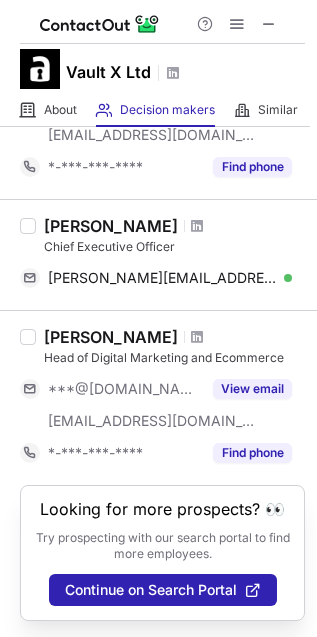 scroll, scrollTop: 796, scrollLeft: 0, axis: vertical 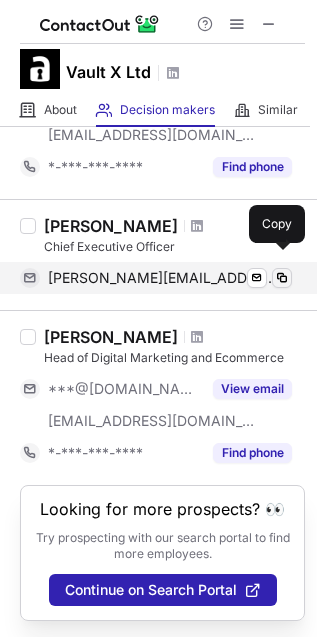 click at bounding box center (282, 278) 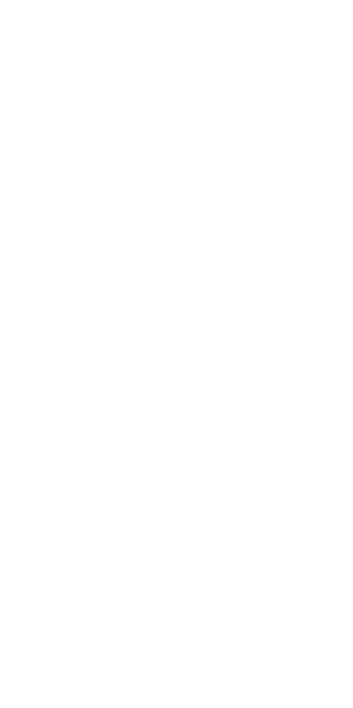 scroll, scrollTop: 0, scrollLeft: 0, axis: both 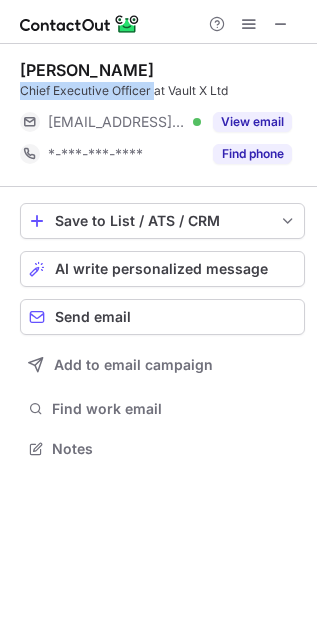 drag, startPoint x: 13, startPoint y: 85, endPoint x: 152, endPoint y: 86, distance: 139.0036 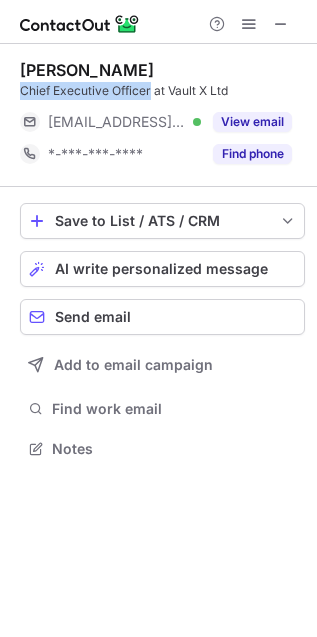 copy on "Chief Executive Officer" 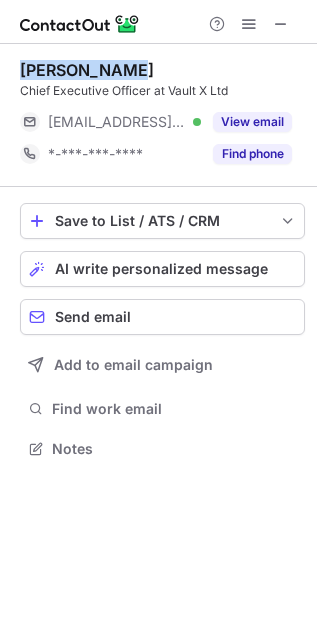 drag, startPoint x: 21, startPoint y: 66, endPoint x: 156, endPoint y: 71, distance: 135.09256 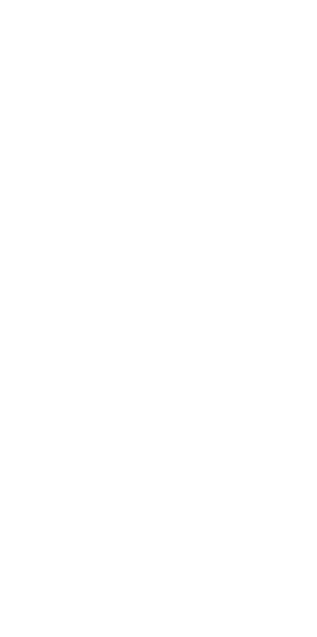scroll, scrollTop: 0, scrollLeft: 0, axis: both 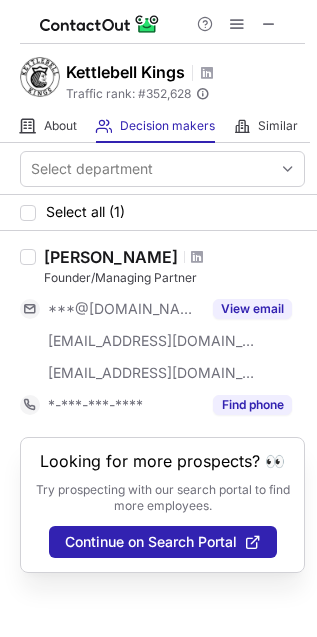 click at bounding box center [197, 257] 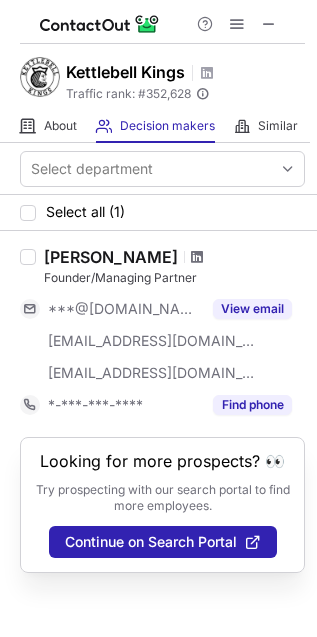 click at bounding box center [197, 257] 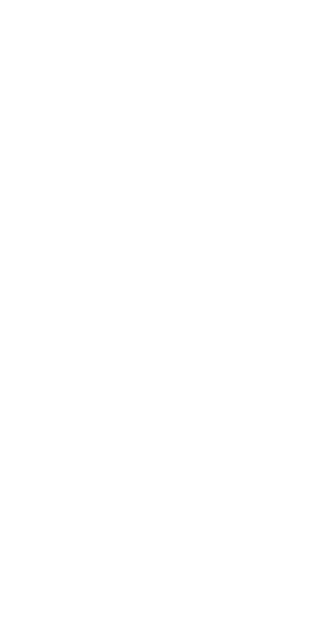 scroll, scrollTop: 0, scrollLeft: 0, axis: both 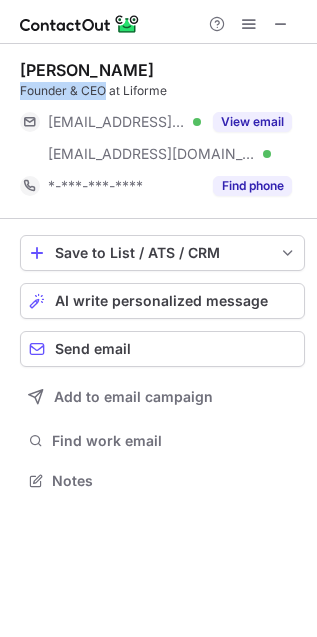 drag, startPoint x: 32, startPoint y: 86, endPoint x: 105, endPoint y: 98, distance: 73.97973 